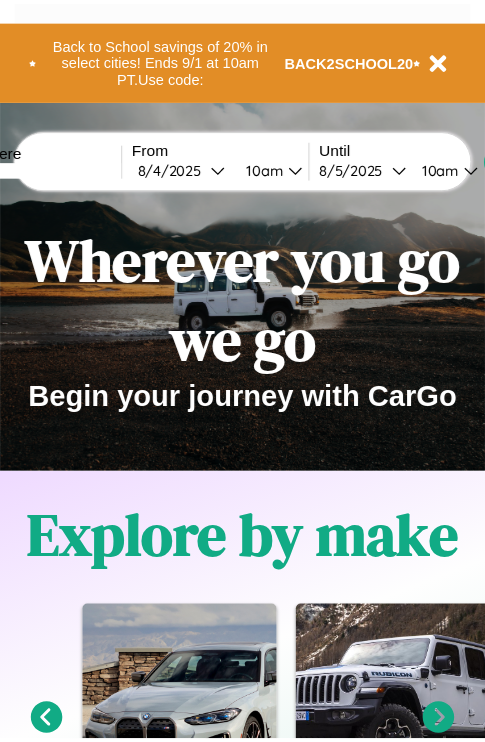 scroll, scrollTop: 0, scrollLeft: 0, axis: both 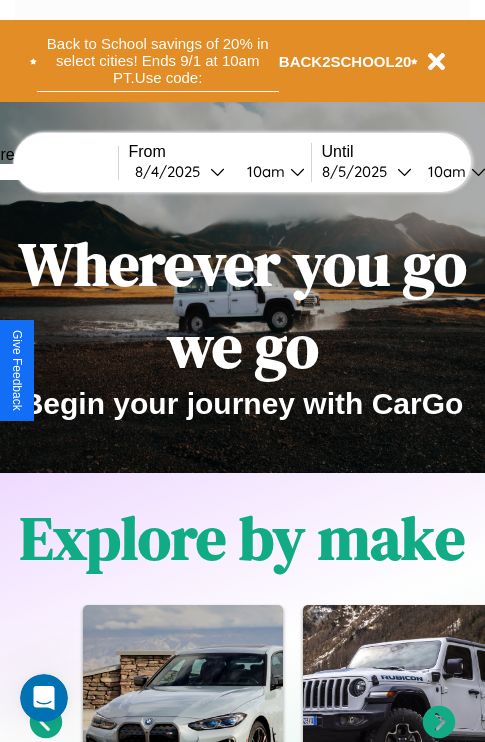 click on "Back to School savings of 20% in select cities! Ends 9/1 at 10am PT.  Use code:" at bounding box center [158, 61] 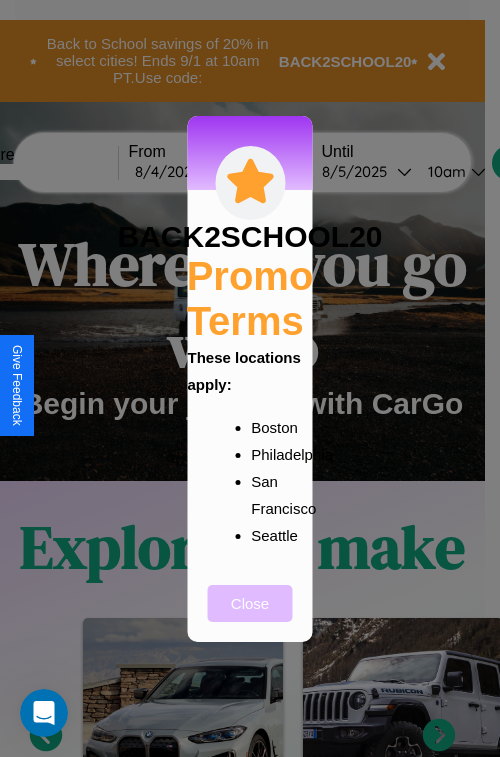 click on "Close" at bounding box center (250, 603) 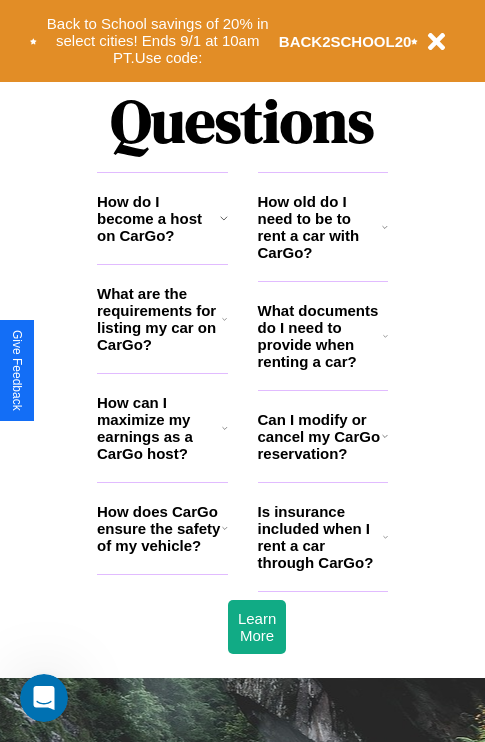 scroll, scrollTop: 2423, scrollLeft: 0, axis: vertical 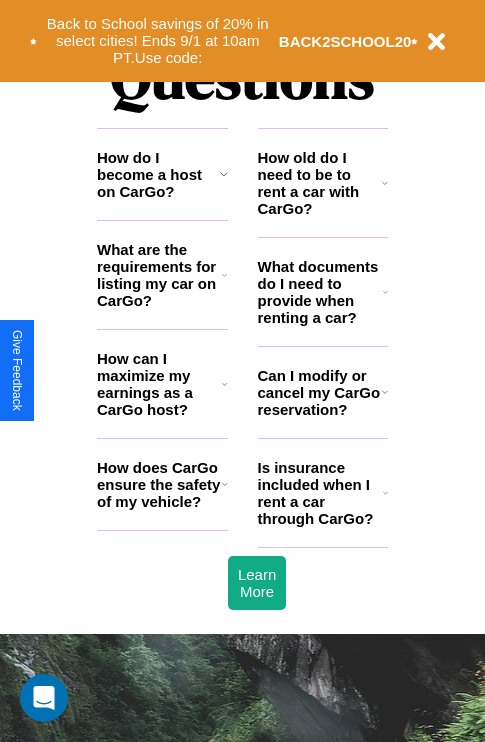 click on "How does CarGo ensure the safety of my vehicle?" at bounding box center [159, 484] 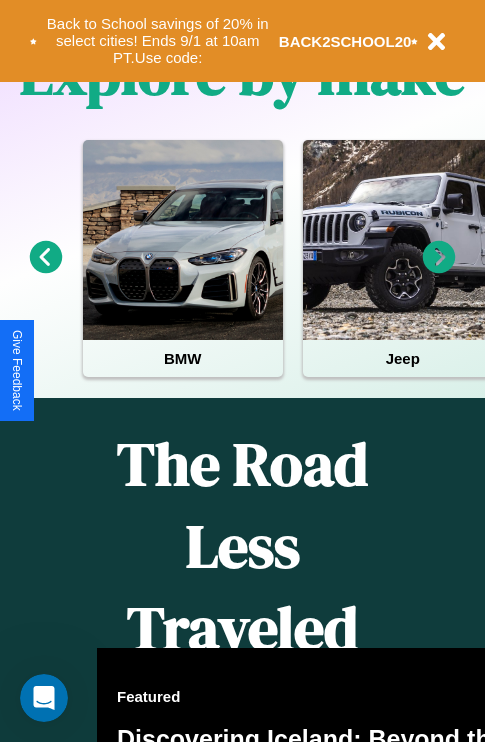 scroll, scrollTop: 308, scrollLeft: 0, axis: vertical 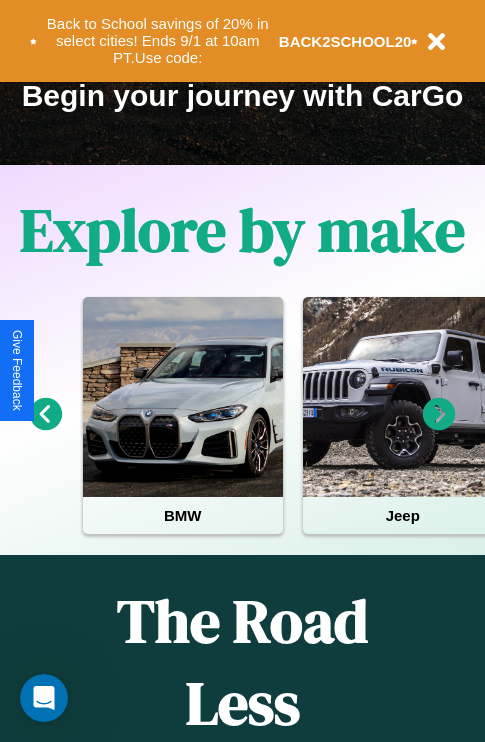 click 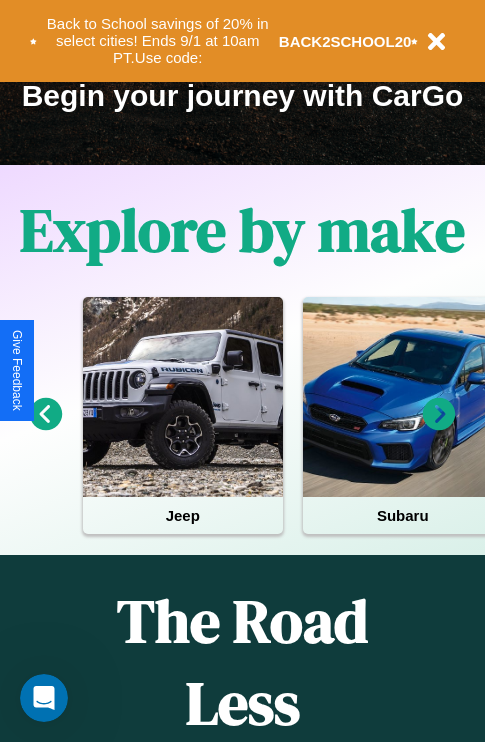 click 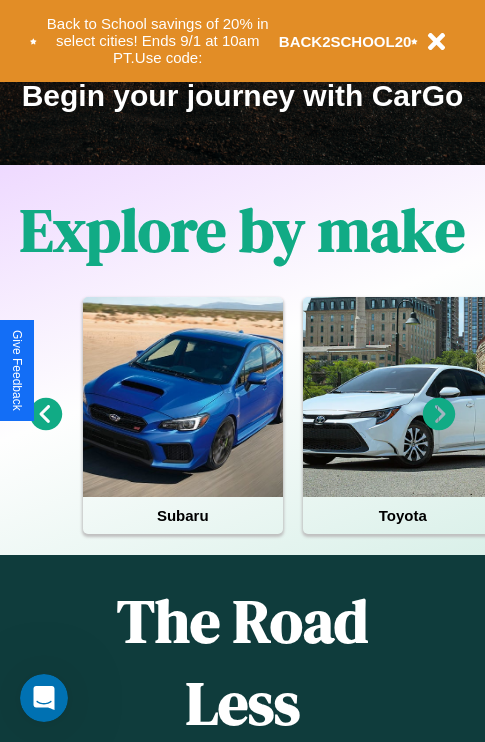 click 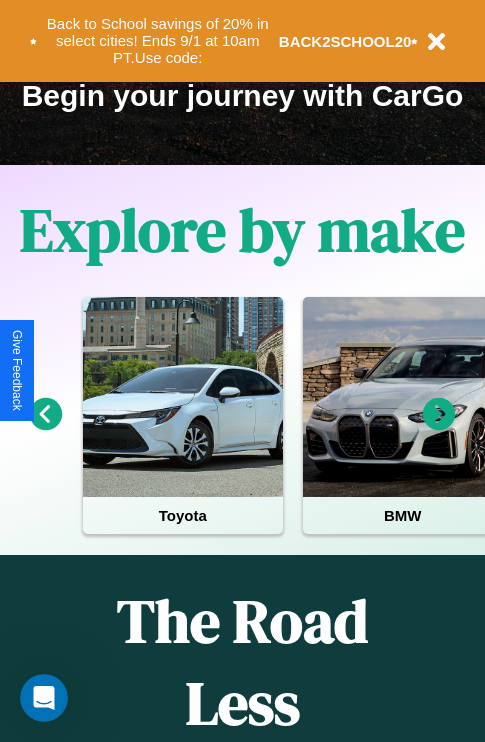 click 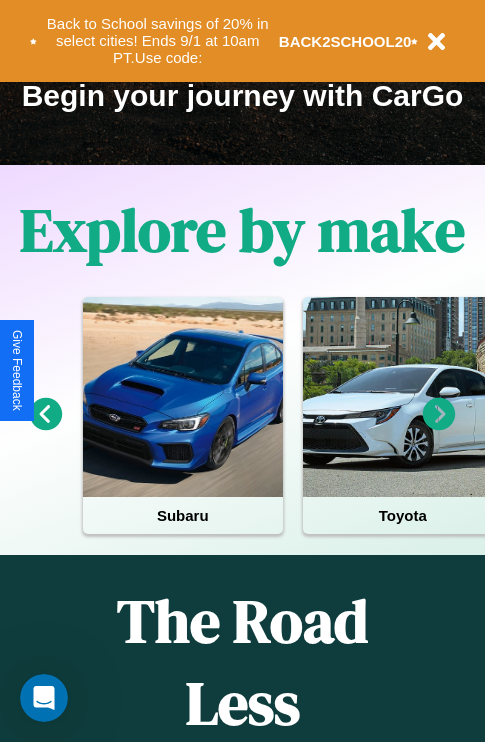 click 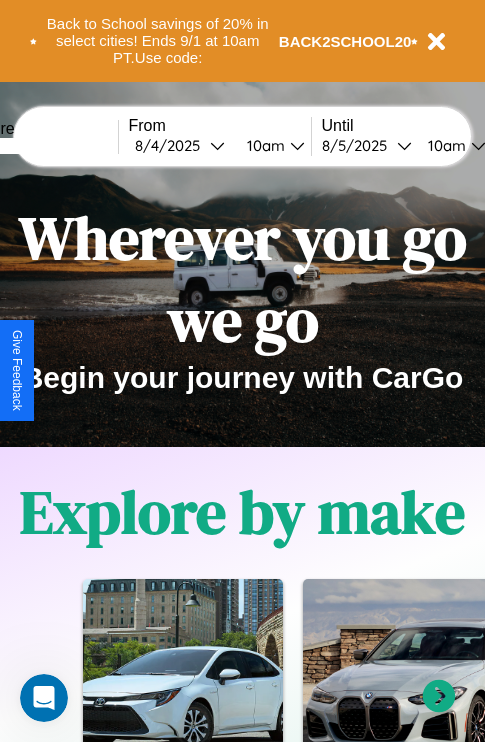 scroll, scrollTop: 0, scrollLeft: 0, axis: both 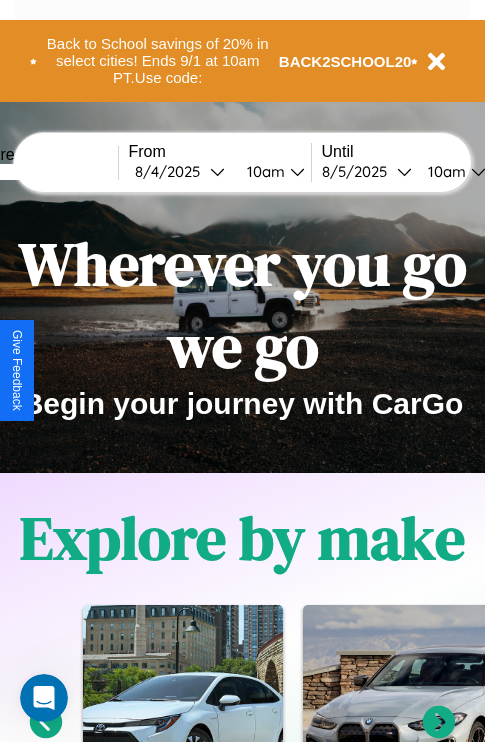click at bounding box center [43, 172] 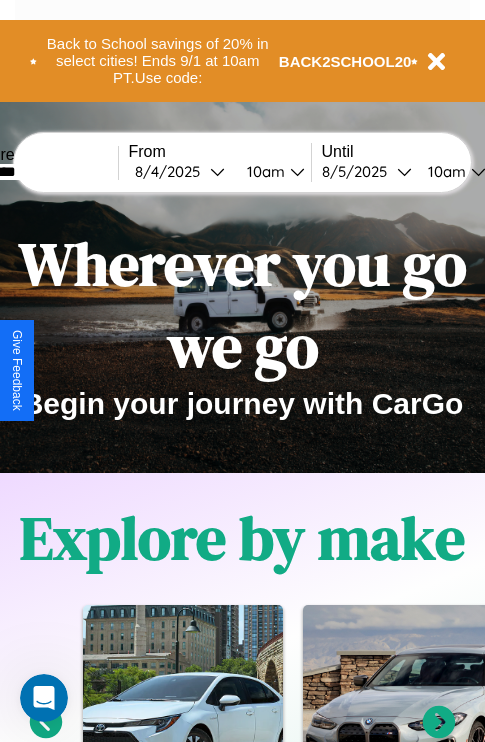 type on "********" 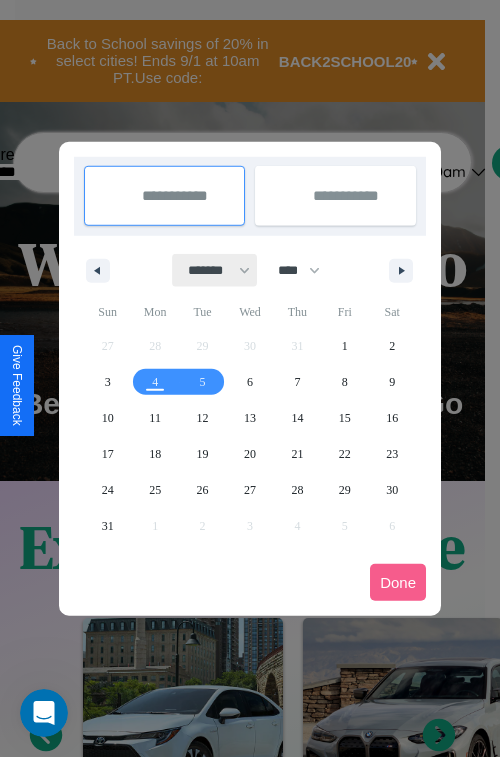 click on "******* ******** ***** ***** *** **** **** ****** ********* ******* ******** ********" at bounding box center (215, 270) 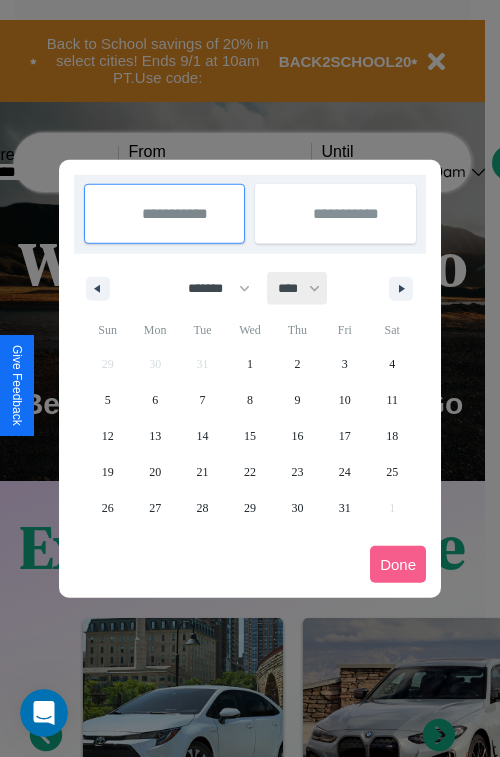 click on "**** **** **** **** **** **** **** **** **** **** **** **** **** **** **** **** **** **** **** **** **** **** **** **** **** **** **** **** **** **** **** **** **** **** **** **** **** **** **** **** **** **** **** **** **** **** **** **** **** **** **** **** **** **** **** **** **** **** **** **** **** **** **** **** **** **** **** **** **** **** **** **** **** **** **** **** **** **** **** **** **** **** **** **** **** **** **** **** **** **** **** **** **** **** **** **** **** **** **** **** **** **** **** **** **** **** **** **** **** **** **** **** **** **** **** **** **** **** **** **** ****" at bounding box center [298, 288] 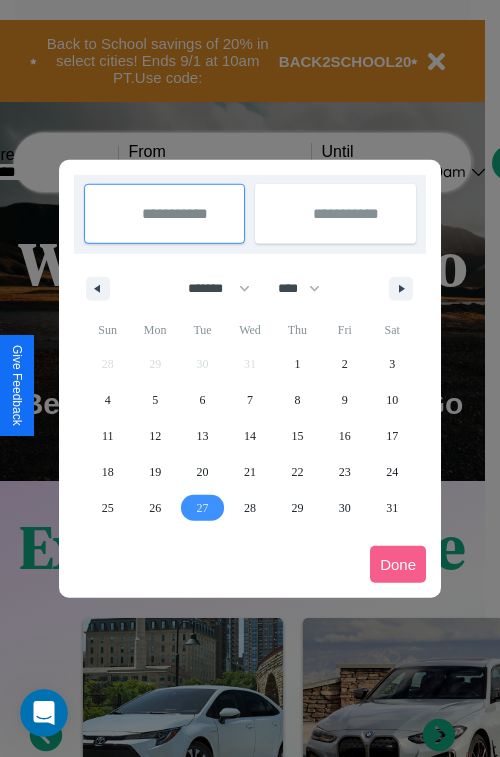 click on "27" at bounding box center [203, 508] 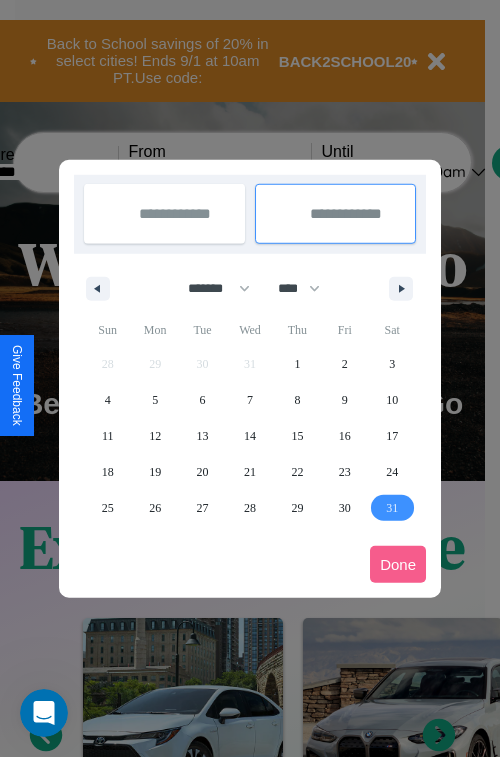 click on "31" at bounding box center [392, 508] 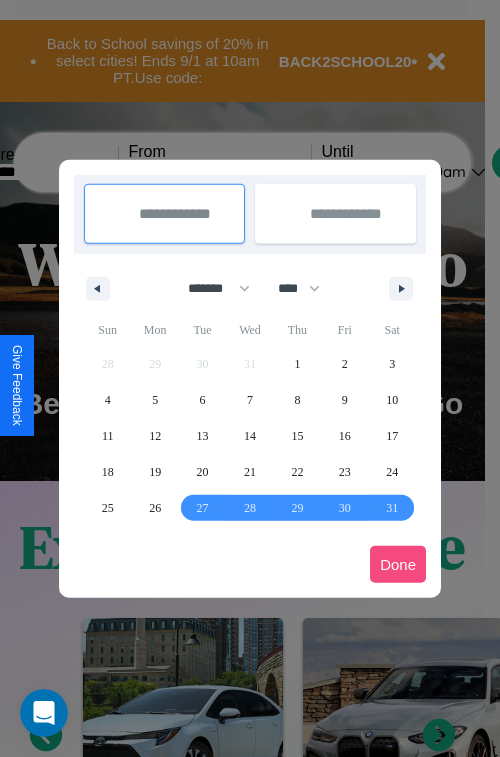 click on "Done" at bounding box center [398, 564] 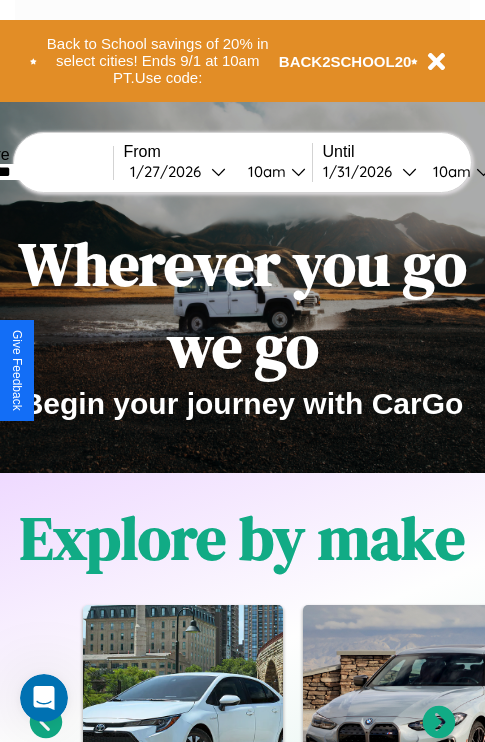scroll, scrollTop: 0, scrollLeft: 72, axis: horizontal 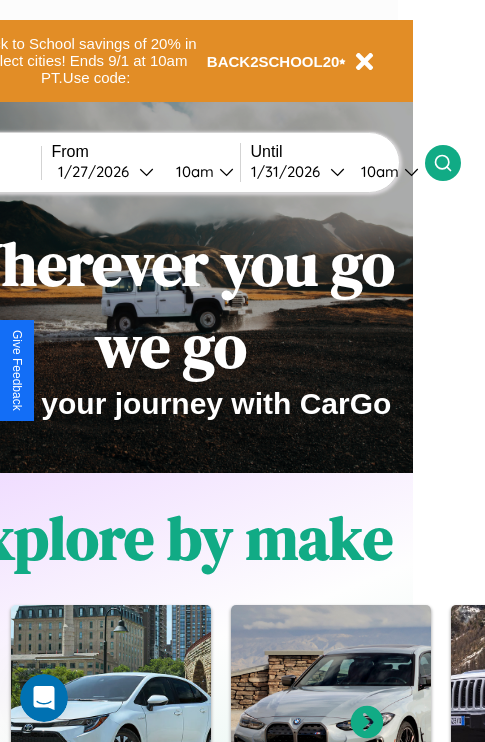 click 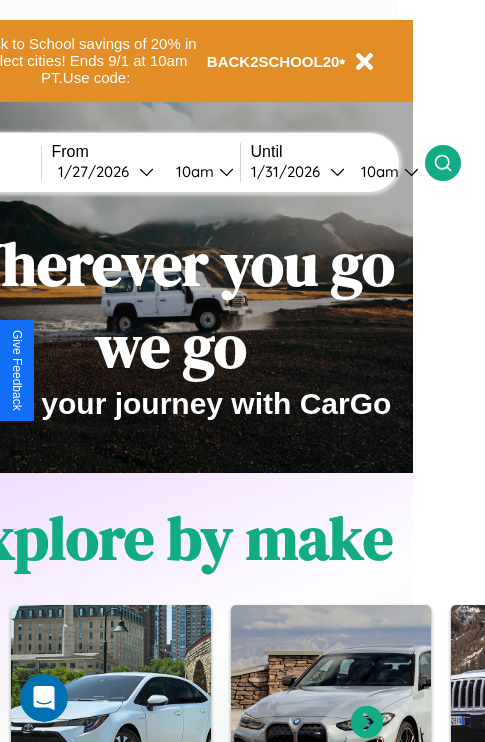 scroll, scrollTop: 0, scrollLeft: 0, axis: both 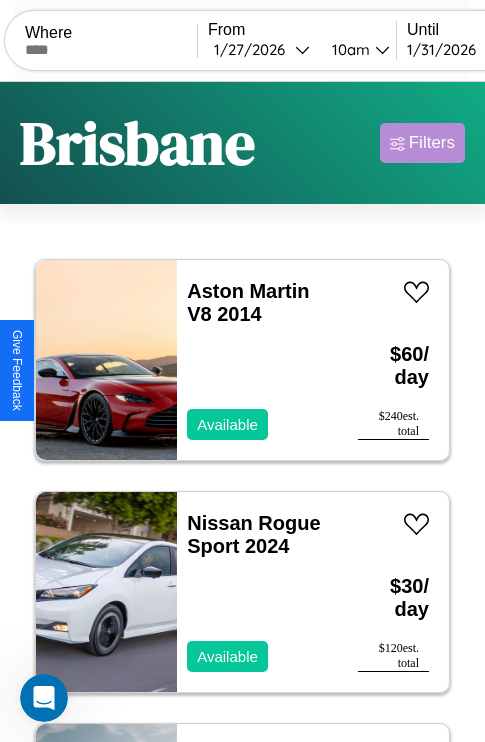 click on "Filters" at bounding box center [432, 143] 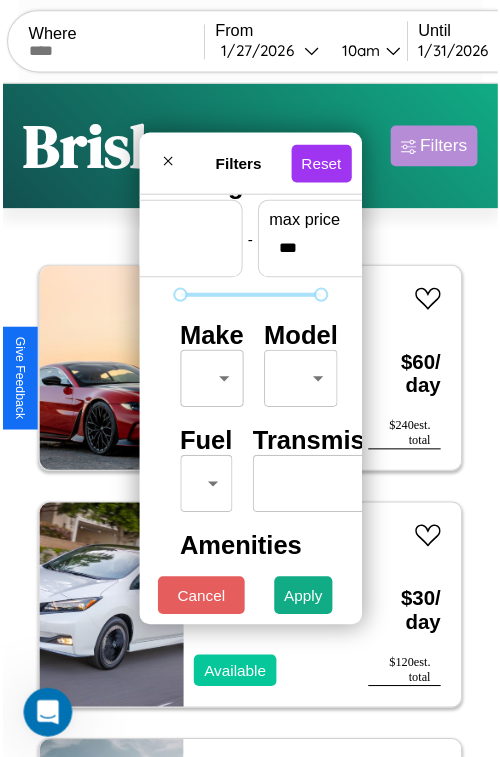 scroll, scrollTop: 59, scrollLeft: 0, axis: vertical 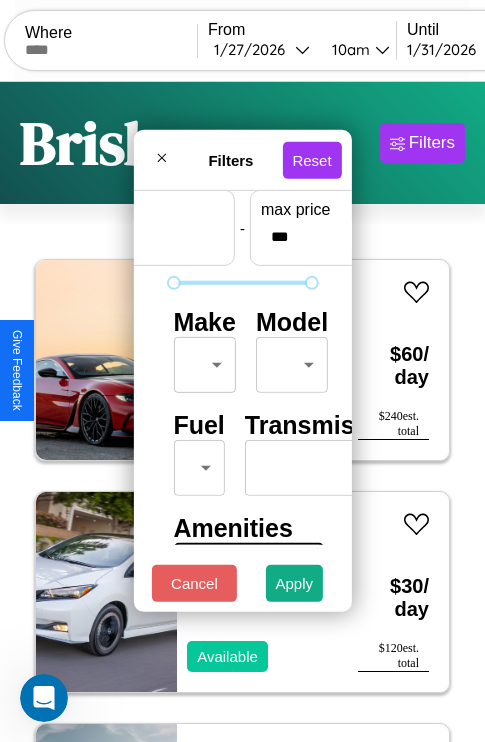 click on "CarGo Where From 1 / 27 / 2026 10am Until 1 / 31 / 2026 10am Become a Host Login Sign Up Brisbane Filters 34  cars in this area These cars can be picked up in this city. Aston Martin   V8   2014 Available $ 60  / day $ 240  est. total Nissan   Rogue Sport   2024 Available $ 30  / day $ 120  est. total Ford   Tempo   2022 Available $ 150  / day $ 600  est. total Bentley   Brooklands   2020 Available $ 40  / day $ 160  est. total Aston Martin   DBS   2020 Available $ 80  / day $ 320  est. total Audi   V8   2022 Available $ 80  / day $ 320  est. total Ferrari   F355   2018 Available $ 50  / day $ 200  est. total Alfa Romeo   GTV6   2019 Available $ 90  / day $ 360  est. total Acura   NSX   2019 Available $ 120  / day $ 480  est. total Jeep   Gladiator   2023 Available $ 50  / day $ 200  est. total Jeep   Grand Cherokee   2022 Available $ 40  / day $ 160  est. total Hummer   H3   2021 Available $ 180  / day $ 720  est. total Acura   MDX   2021 Available $ 120  / day $ 480  est. total Subaru   Ascent   2020 $ 60 $" at bounding box center [242, 412] 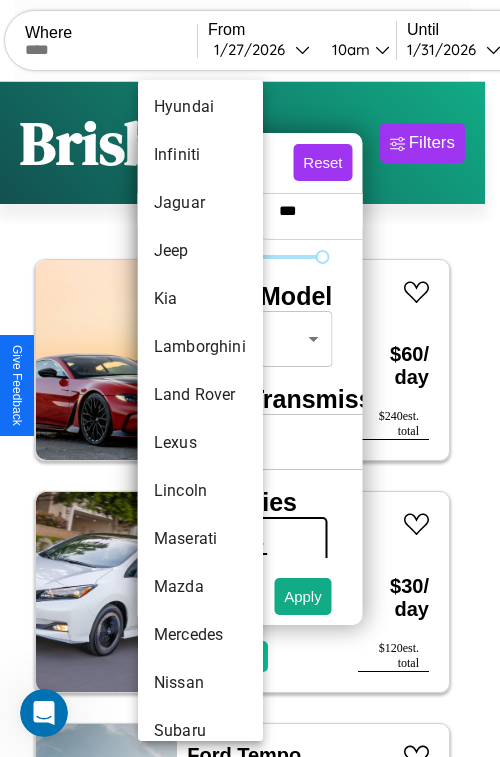 scroll, scrollTop: 902, scrollLeft: 0, axis: vertical 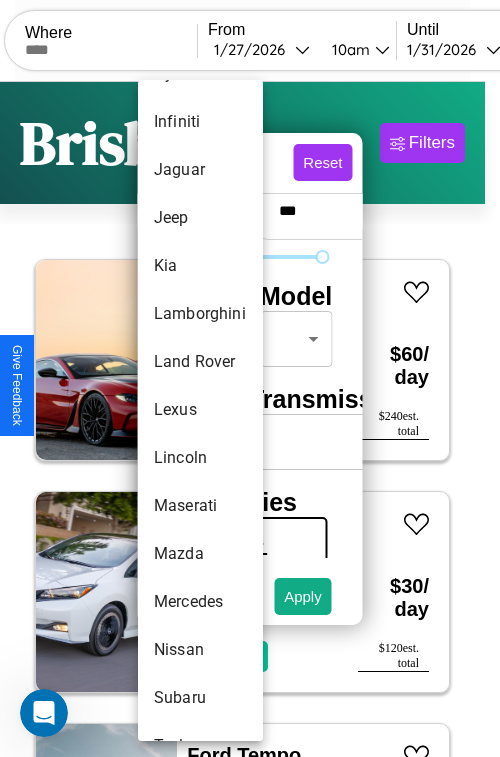 click on "Lexus" at bounding box center [200, 410] 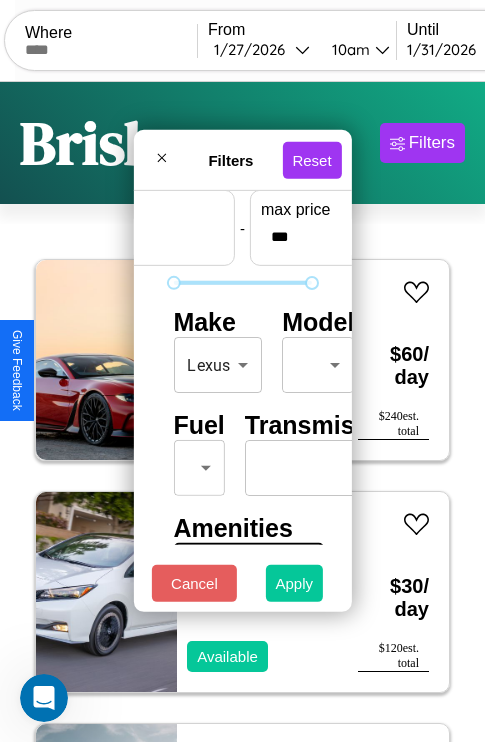 click on "Apply" at bounding box center (295, 583) 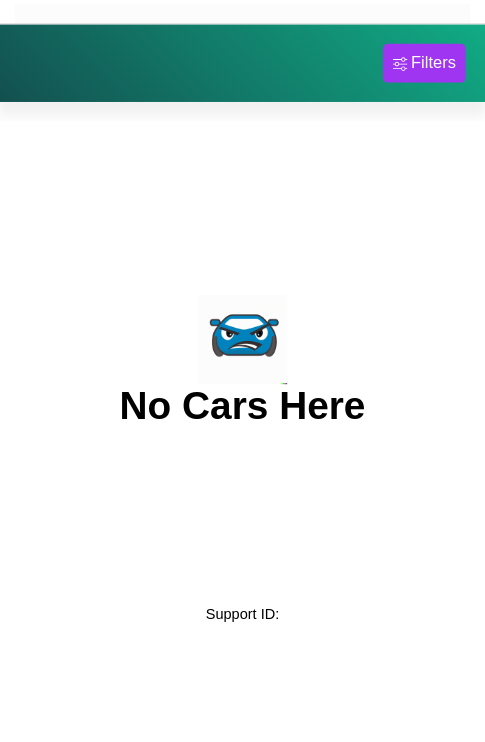 scroll, scrollTop: 0, scrollLeft: 0, axis: both 